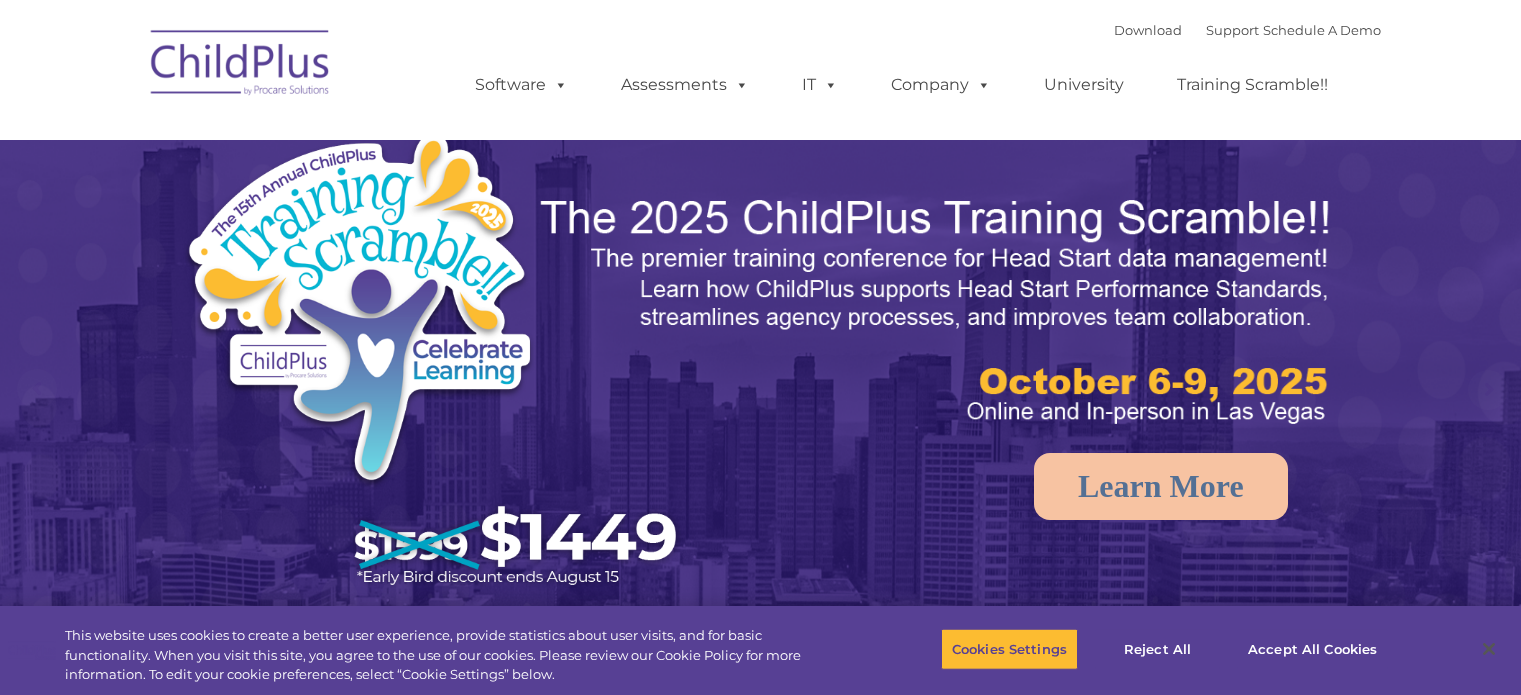 scroll, scrollTop: 0, scrollLeft: 0, axis: both 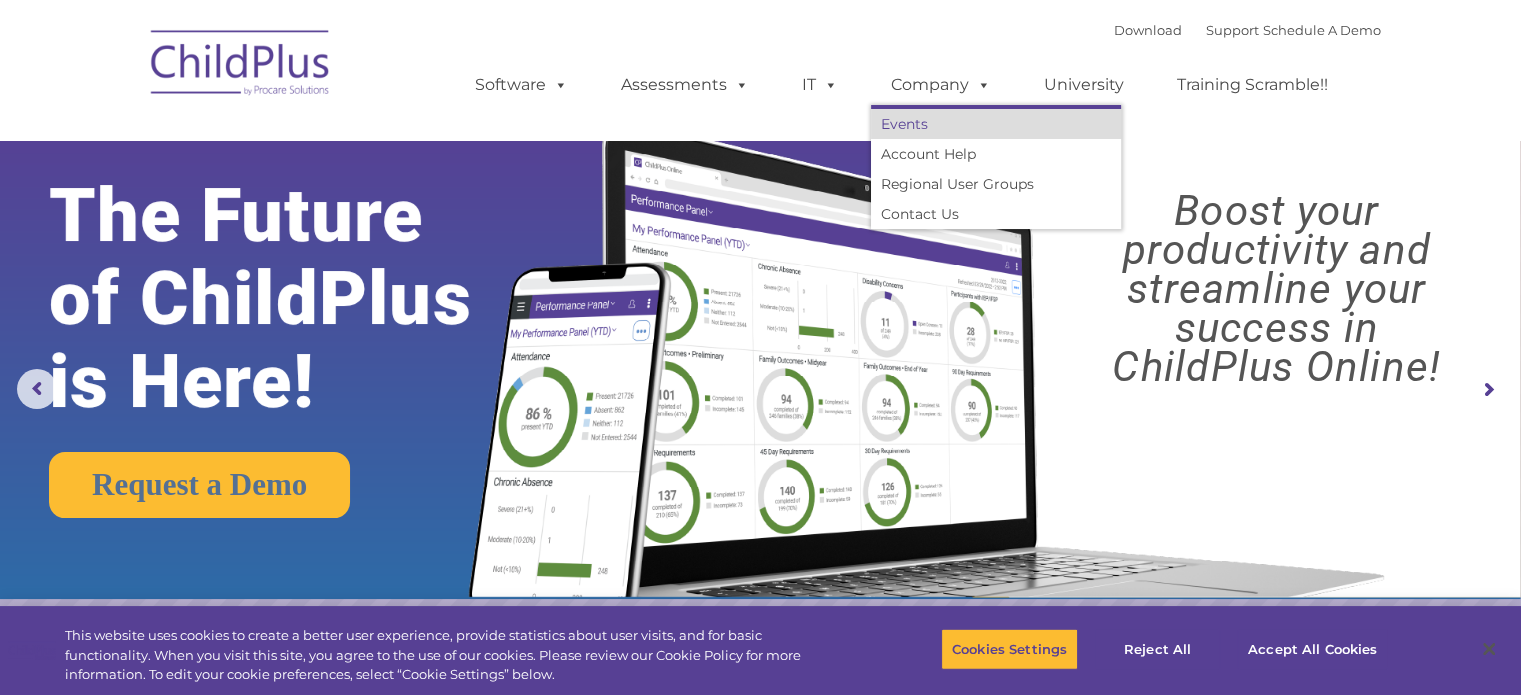 click on "Events" at bounding box center (996, 124) 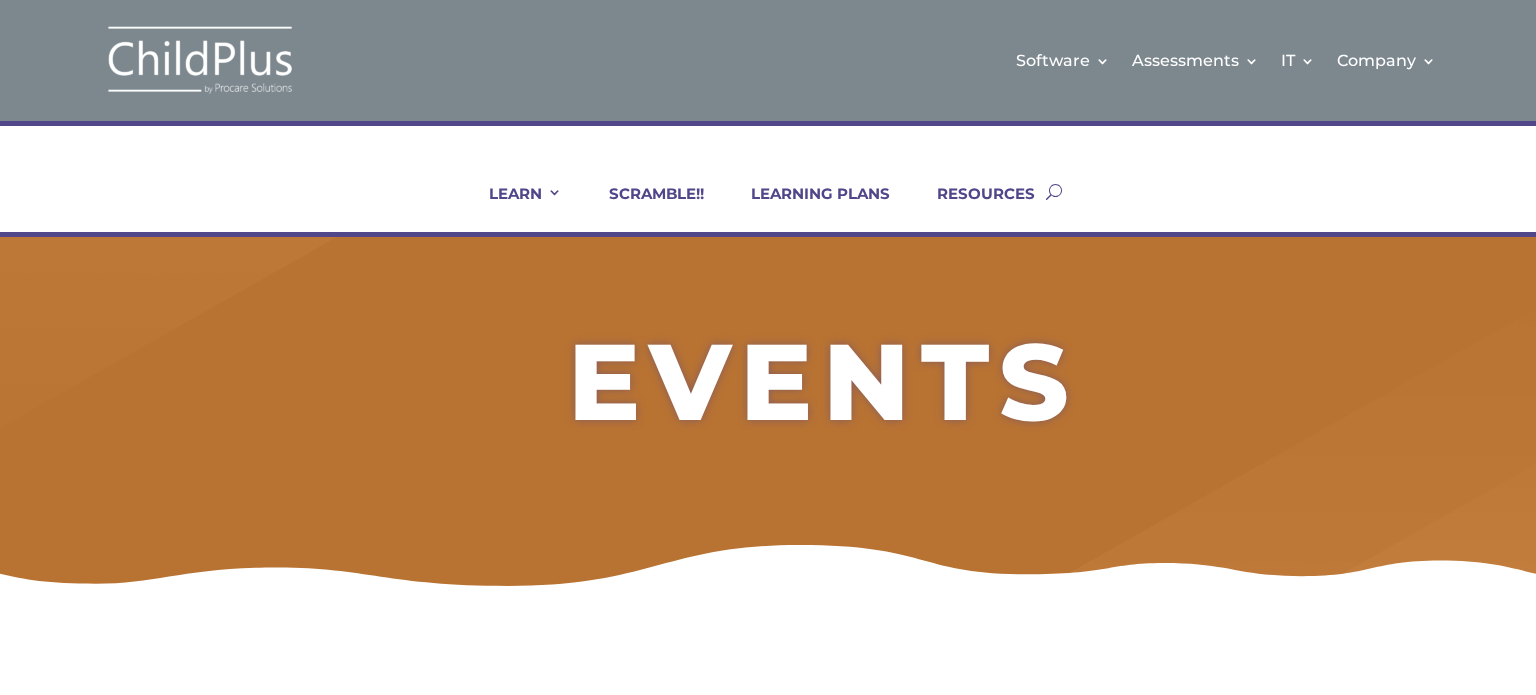 scroll, scrollTop: 0, scrollLeft: 0, axis: both 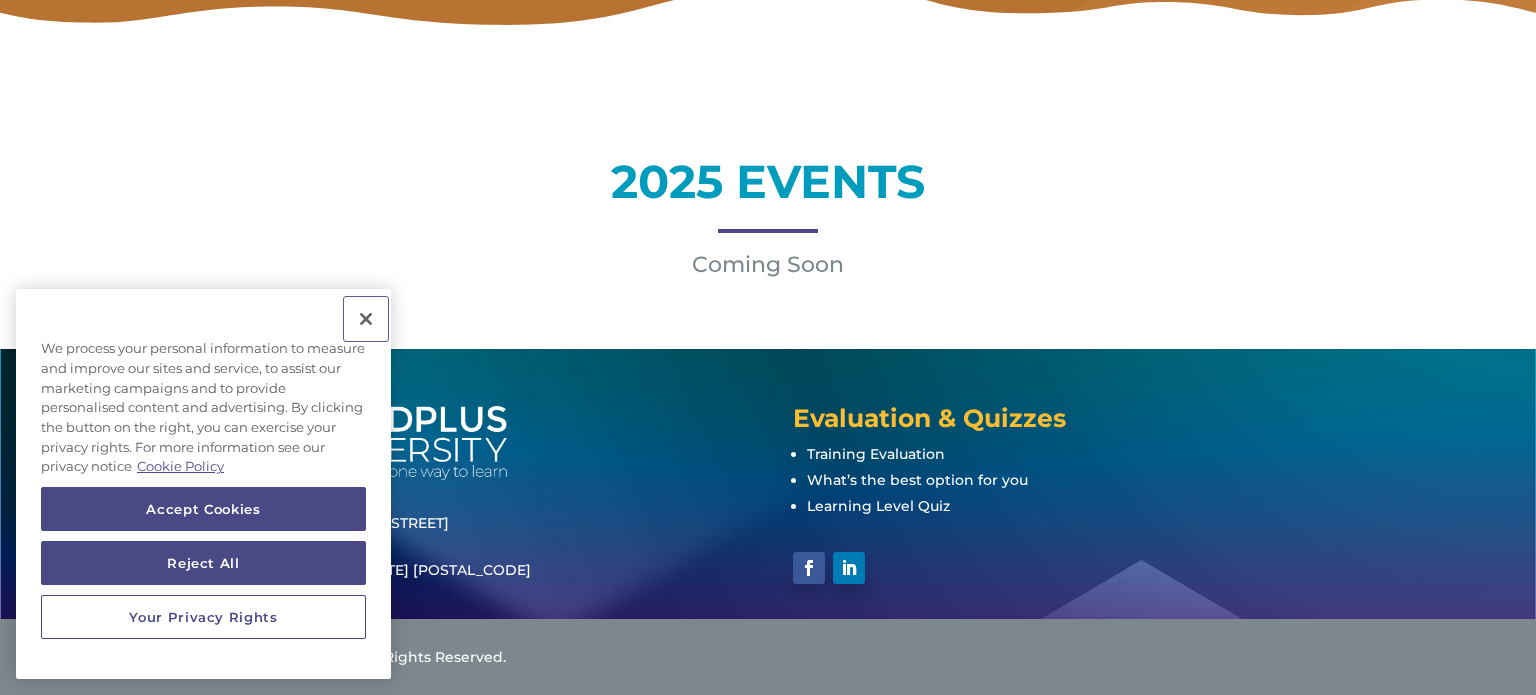 click at bounding box center (366, 319) 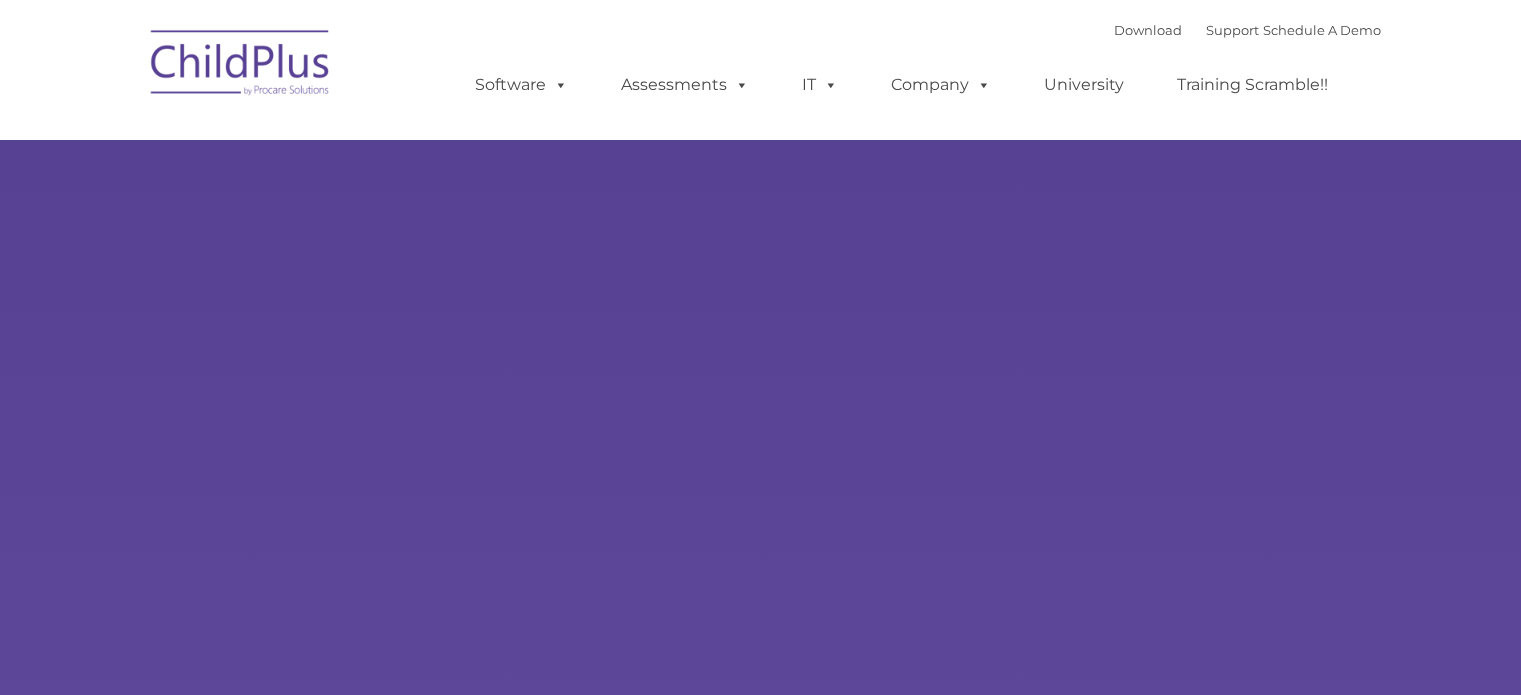 scroll, scrollTop: 0, scrollLeft: 0, axis: both 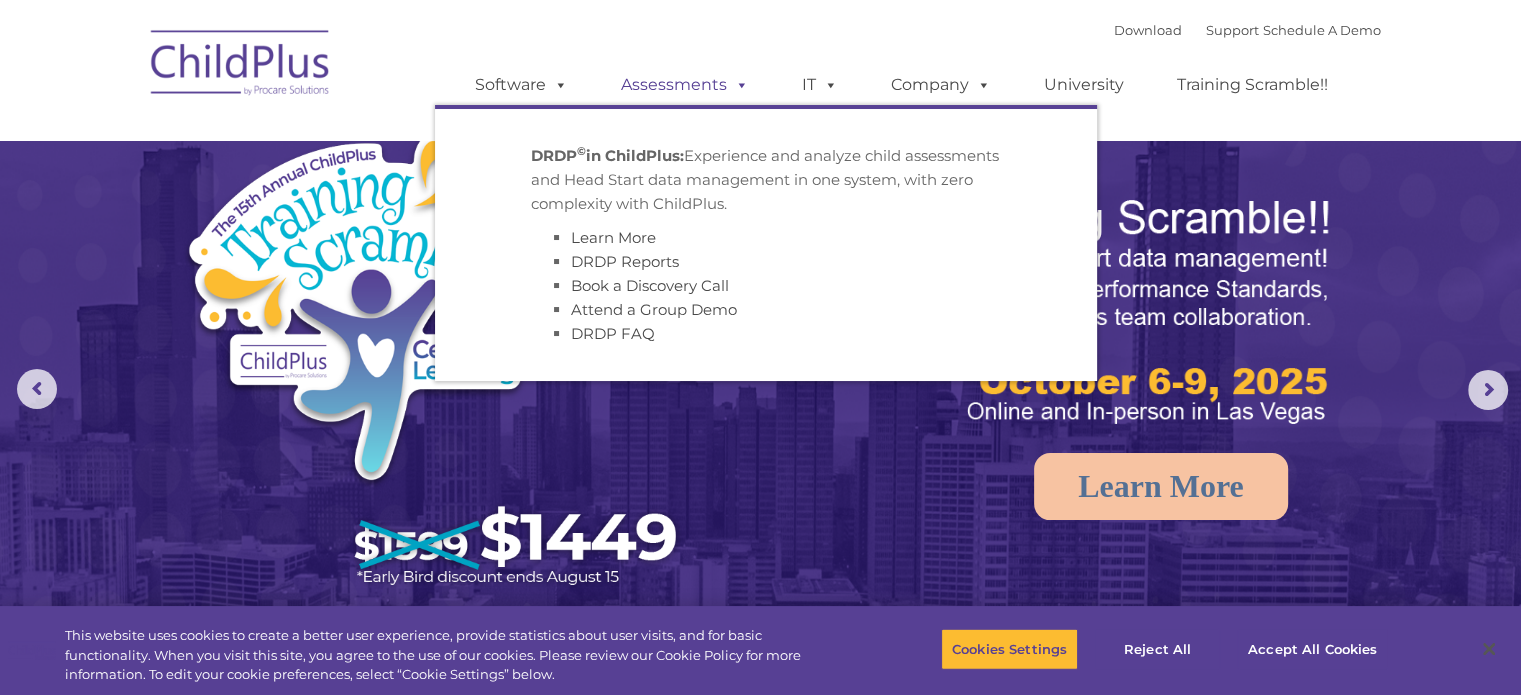 click on "Assessments" at bounding box center (685, 85) 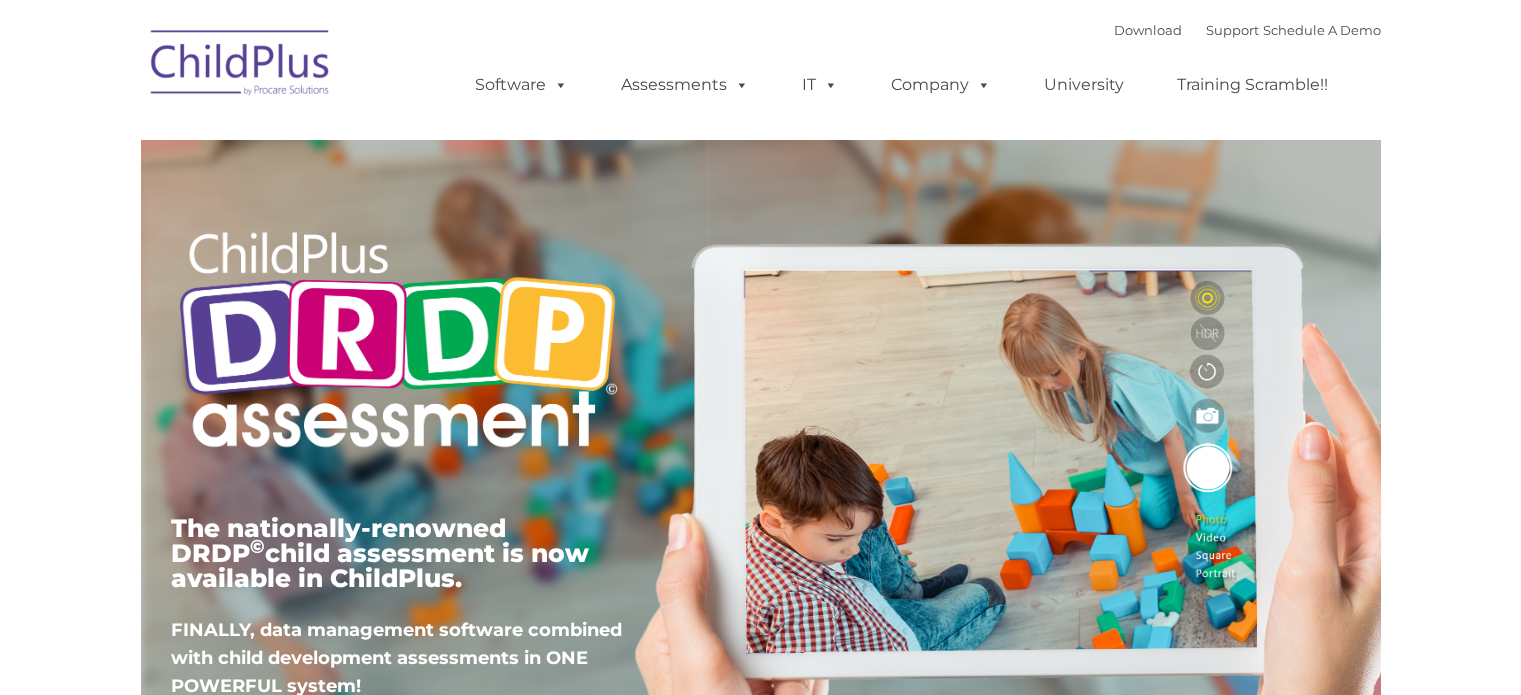 scroll, scrollTop: 0, scrollLeft: 0, axis: both 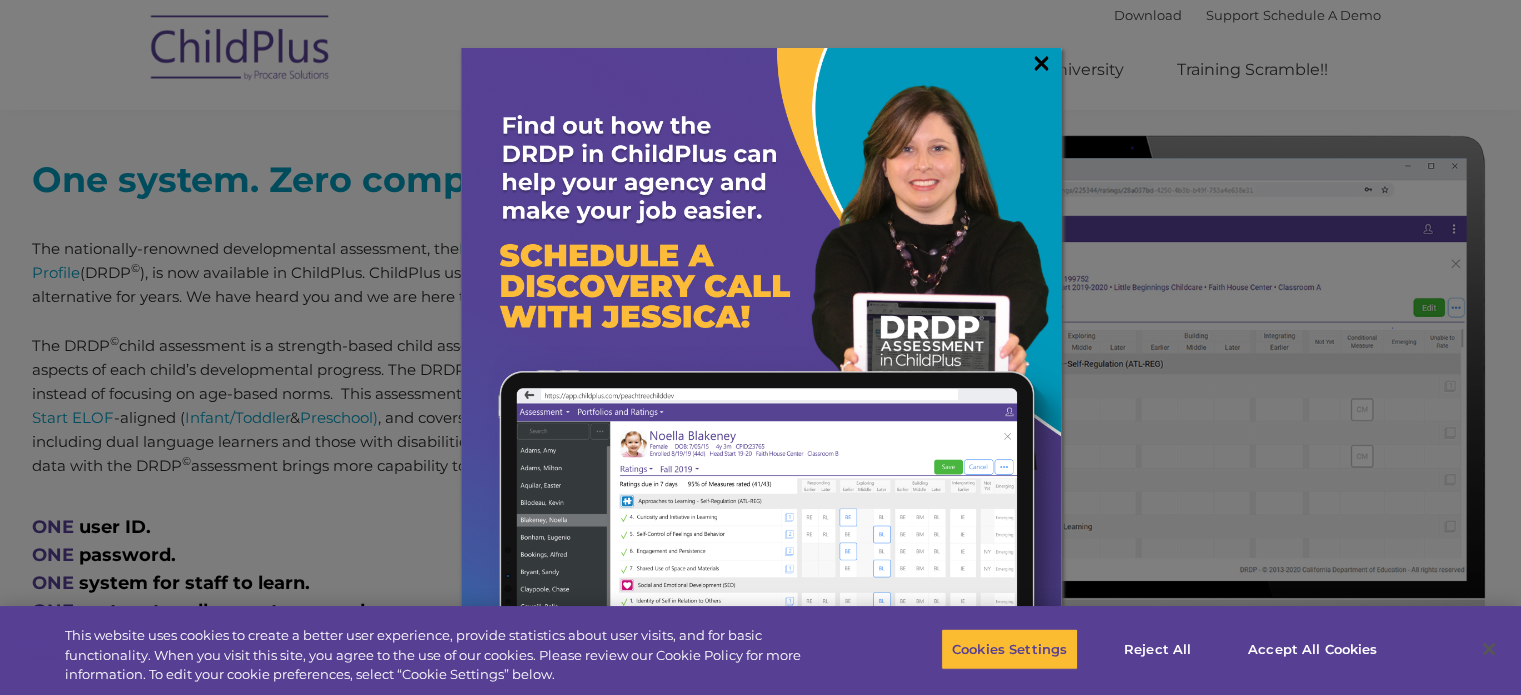 click on "×" at bounding box center (1041, 63) 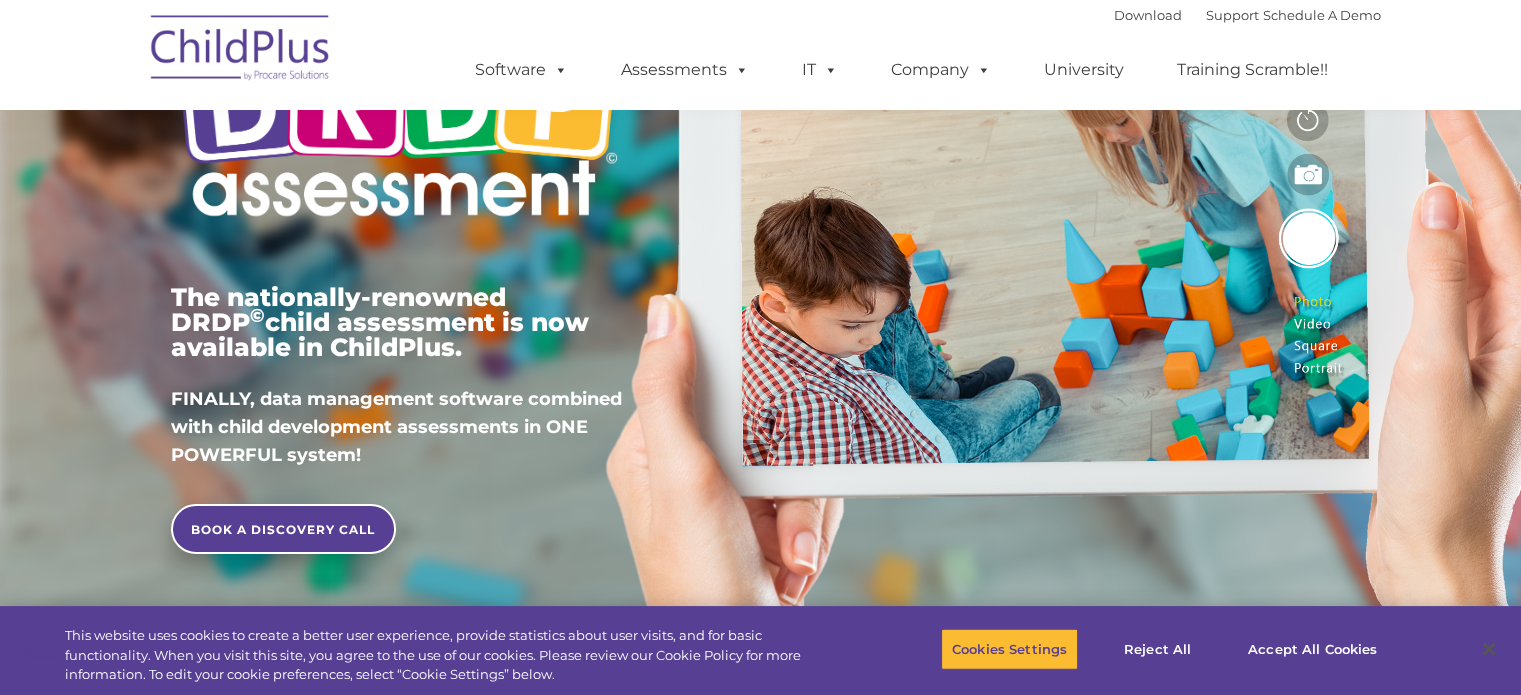 scroll, scrollTop: 0, scrollLeft: 0, axis: both 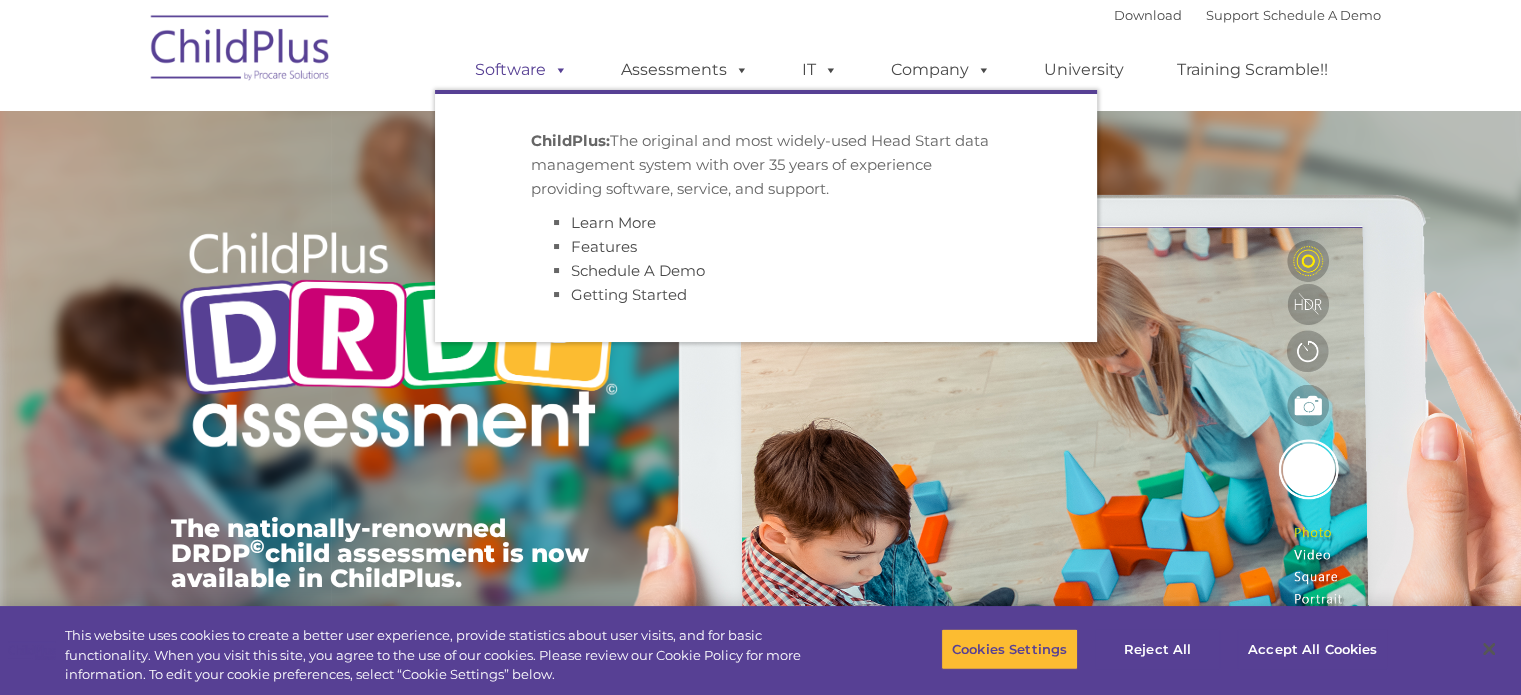 click on "Software" at bounding box center [521, 70] 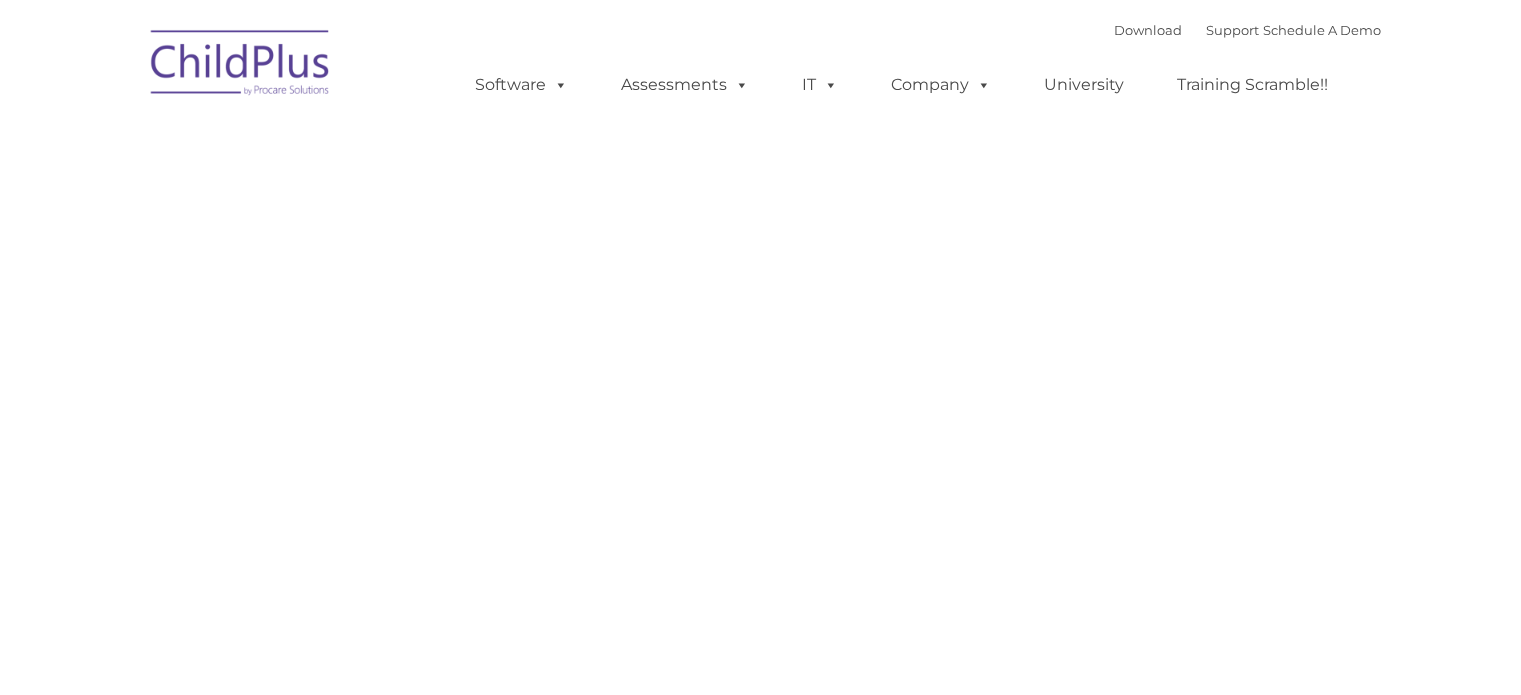 scroll, scrollTop: 0, scrollLeft: 0, axis: both 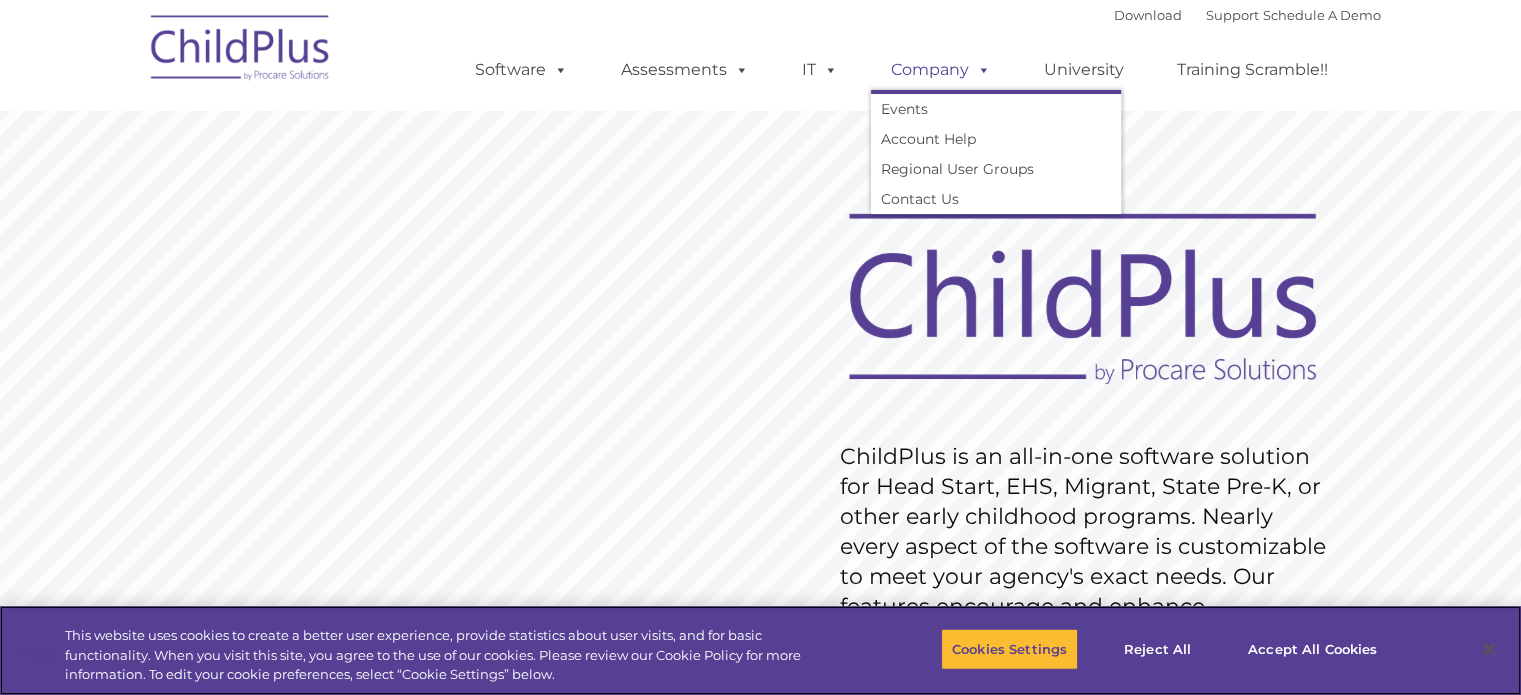 click at bounding box center [980, 69] 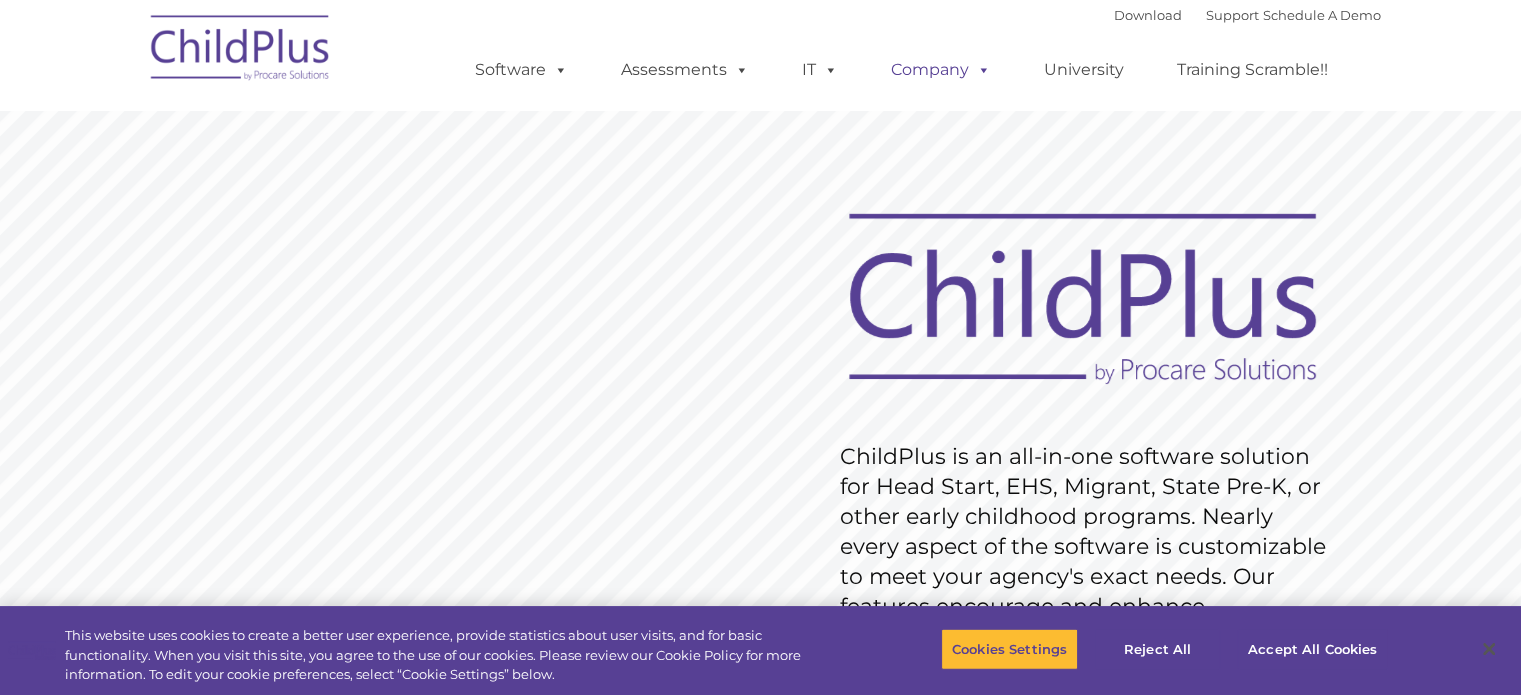 click at bounding box center [980, 69] 